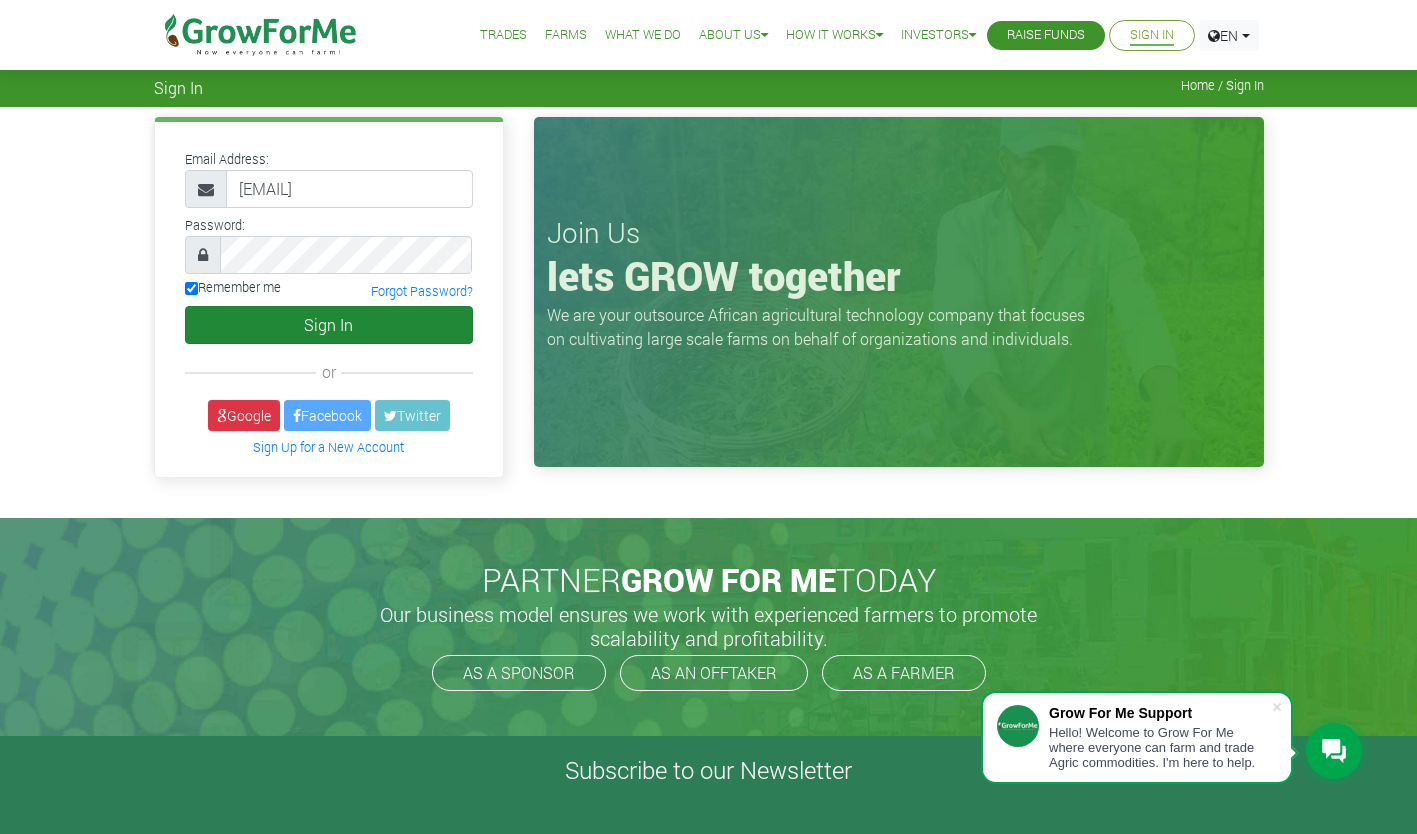 scroll, scrollTop: 0, scrollLeft: 0, axis: both 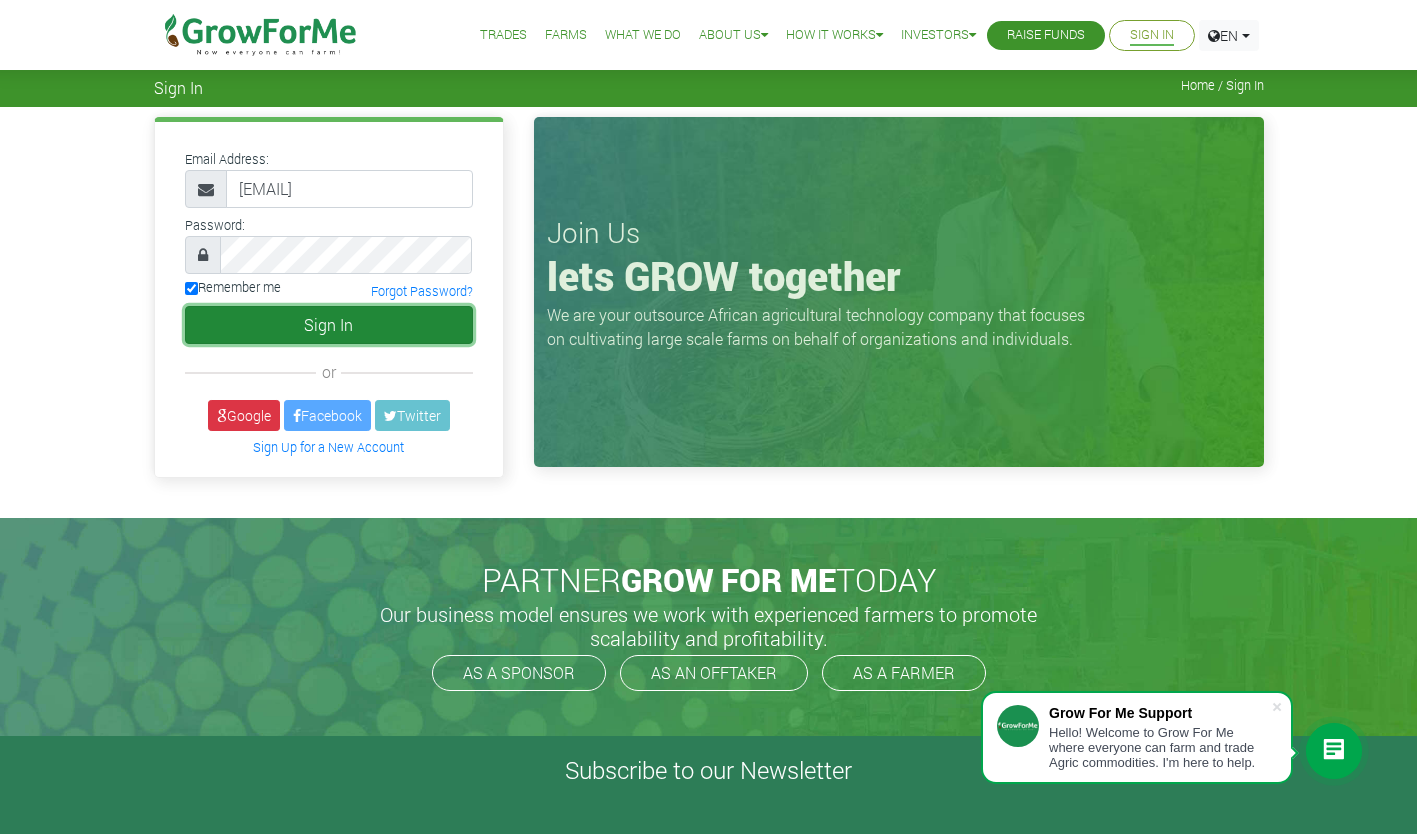 click on "Sign In" at bounding box center (329, 325) 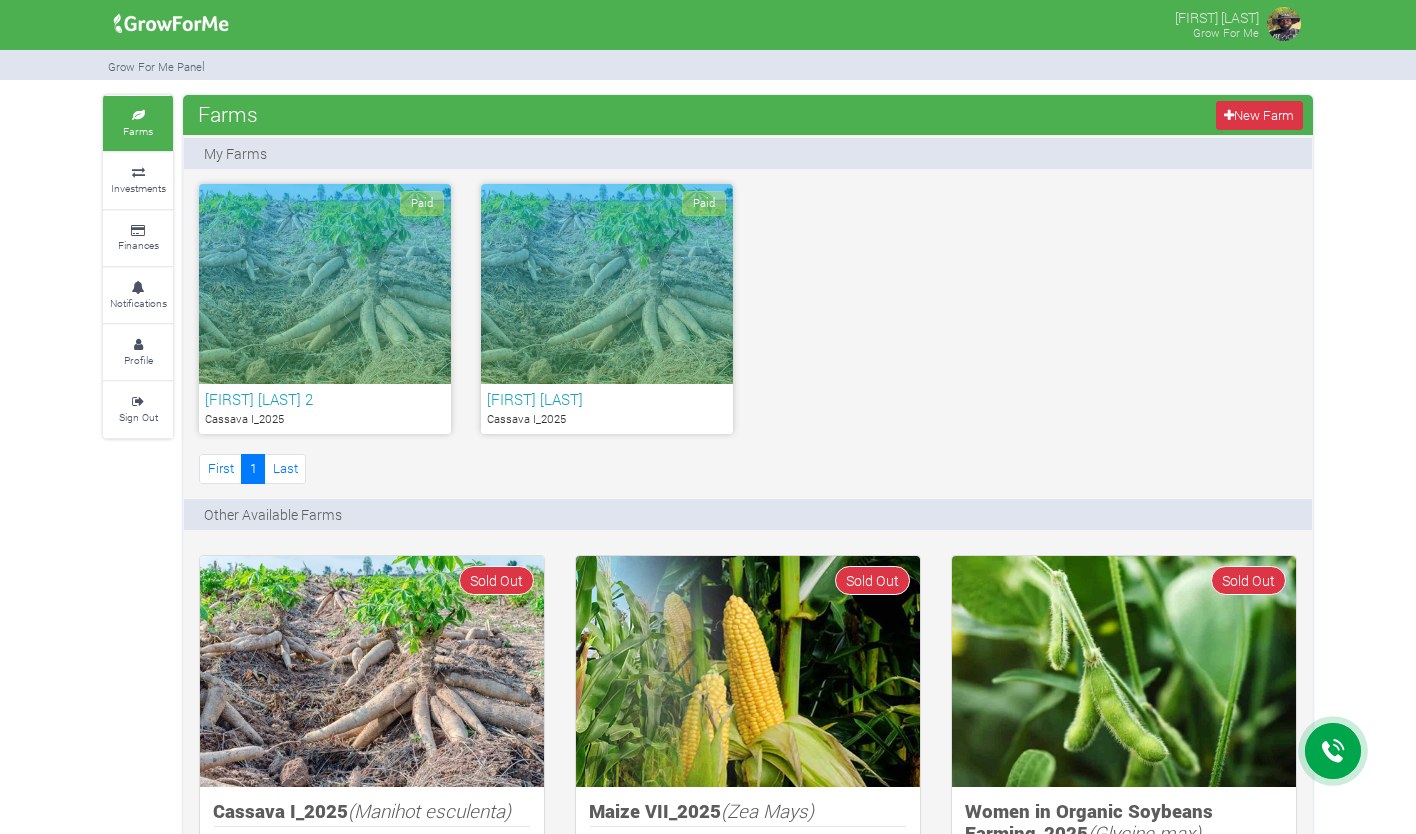 scroll, scrollTop: 0, scrollLeft: 0, axis: both 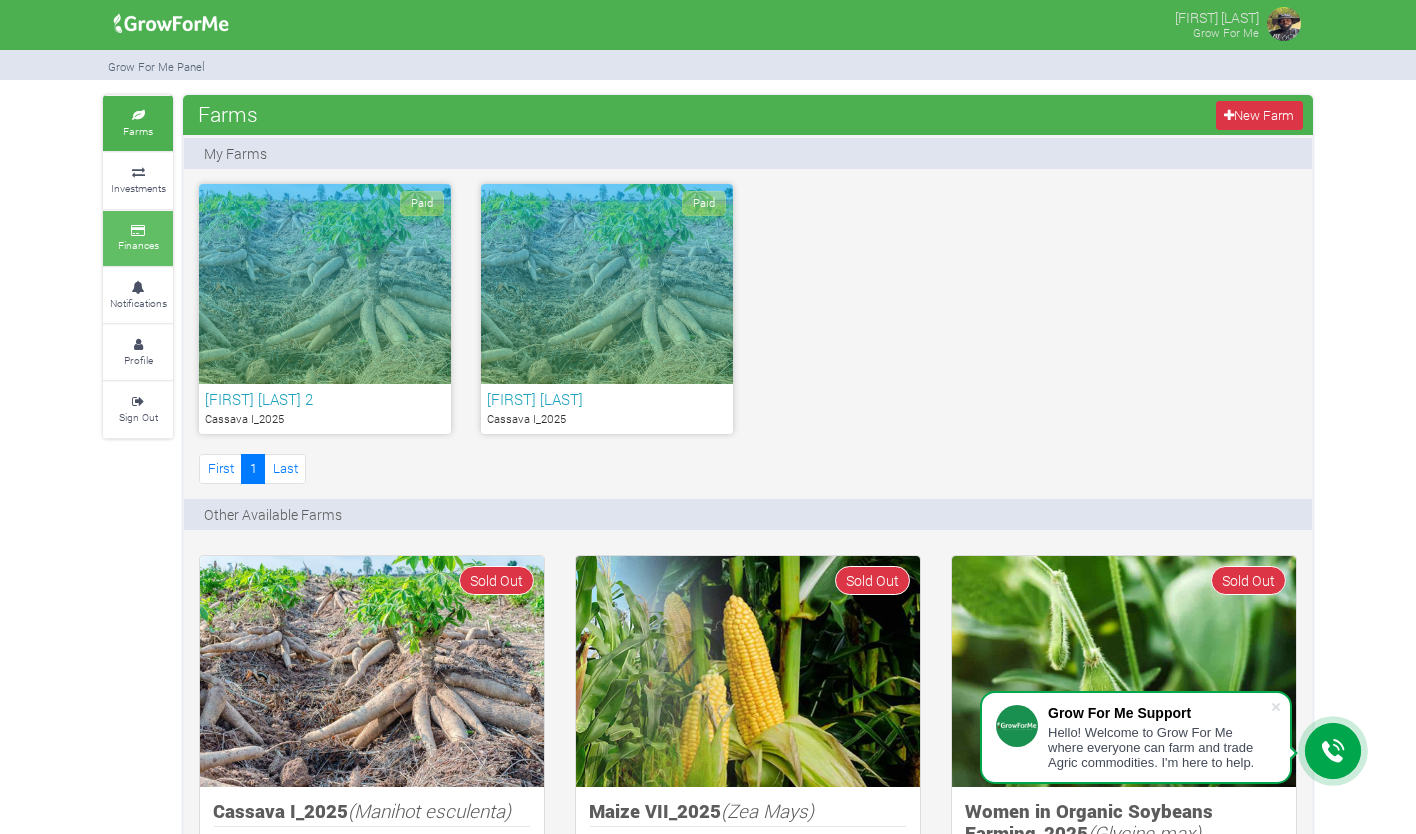 click on "Finances" at bounding box center [138, 238] 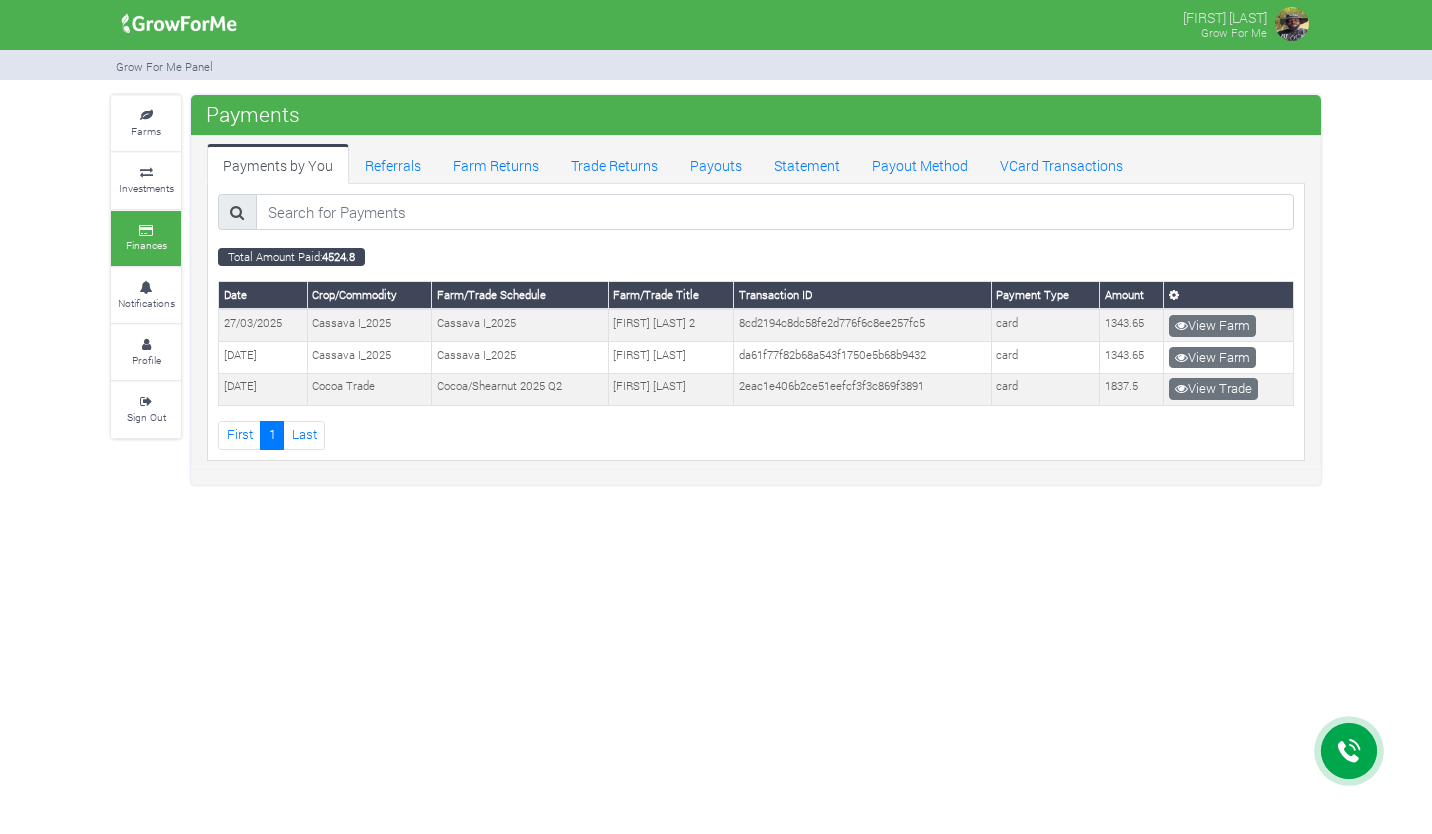 scroll, scrollTop: 0, scrollLeft: 0, axis: both 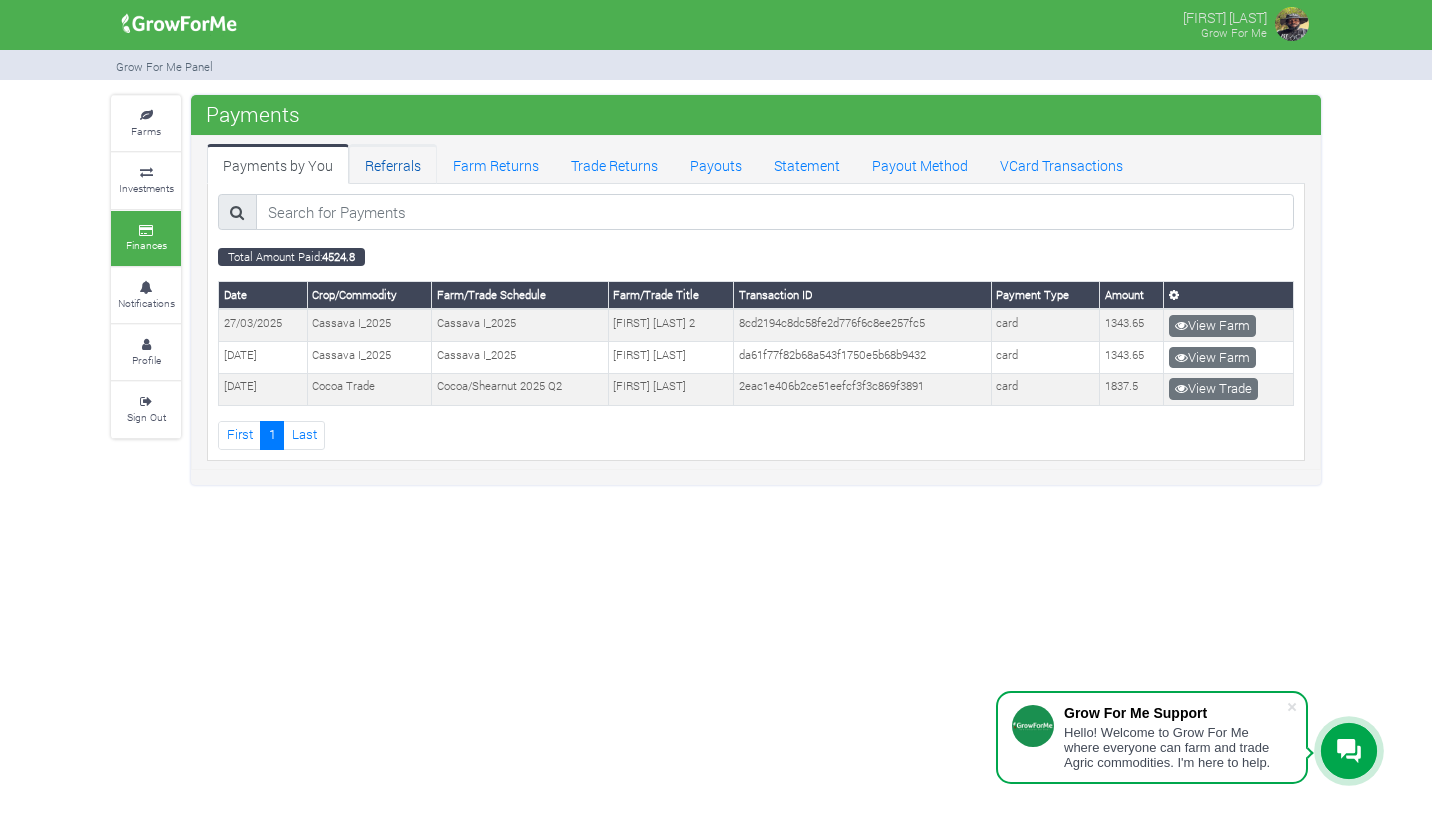 click on "Referrals" at bounding box center (393, 164) 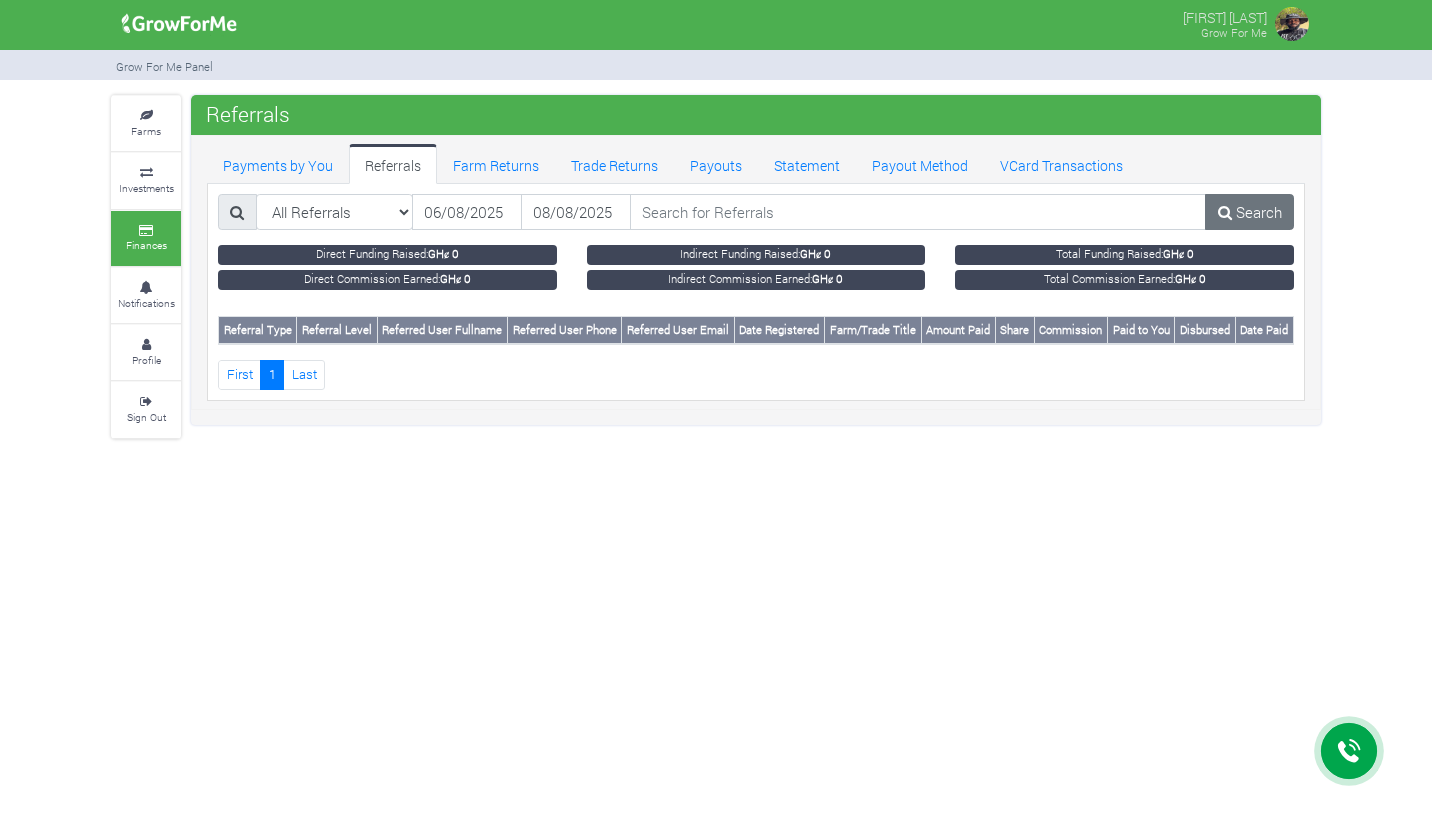 scroll, scrollTop: 0, scrollLeft: 0, axis: both 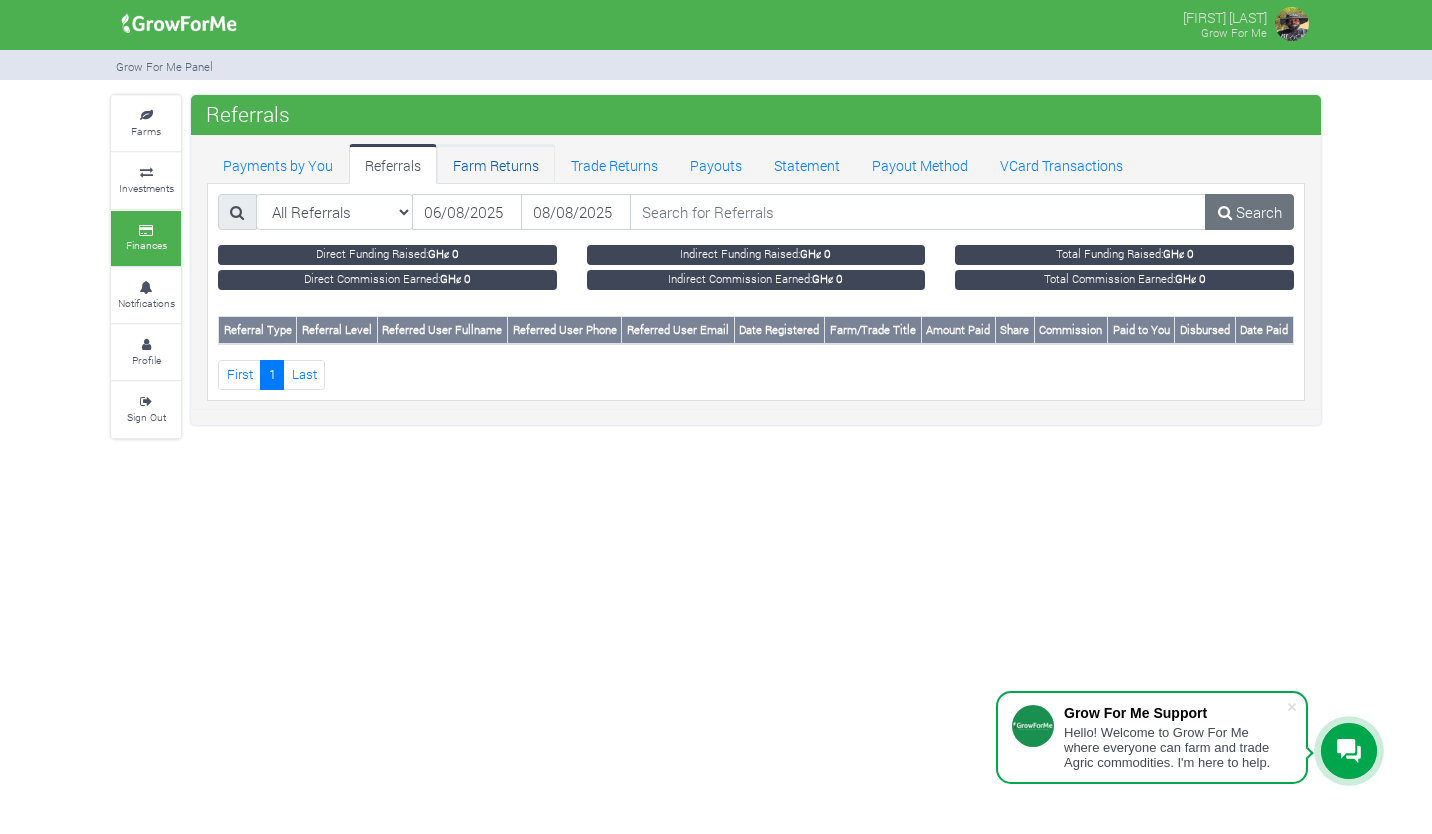 click on "Farm Returns" at bounding box center [496, 164] 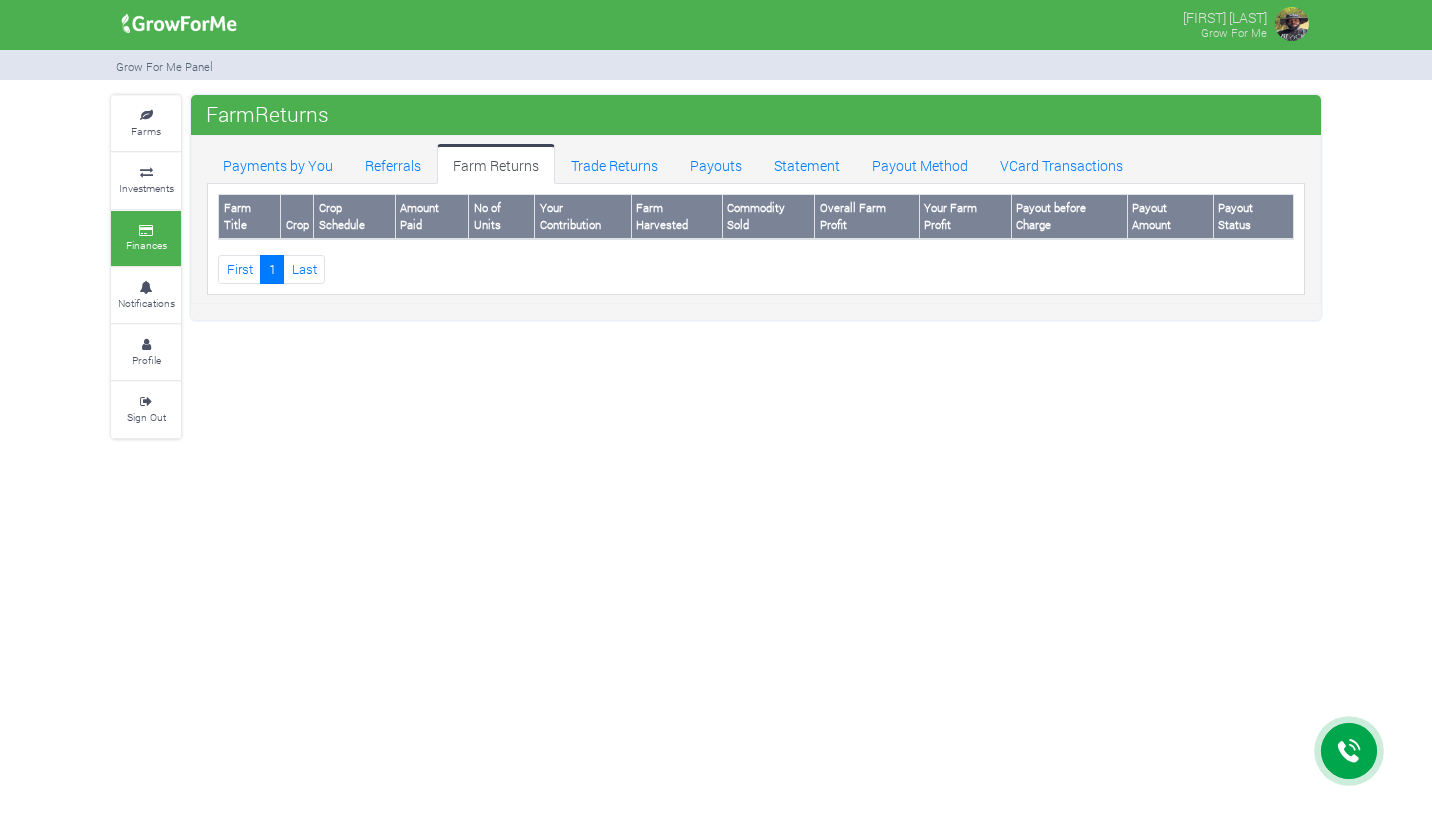 scroll, scrollTop: 0, scrollLeft: 0, axis: both 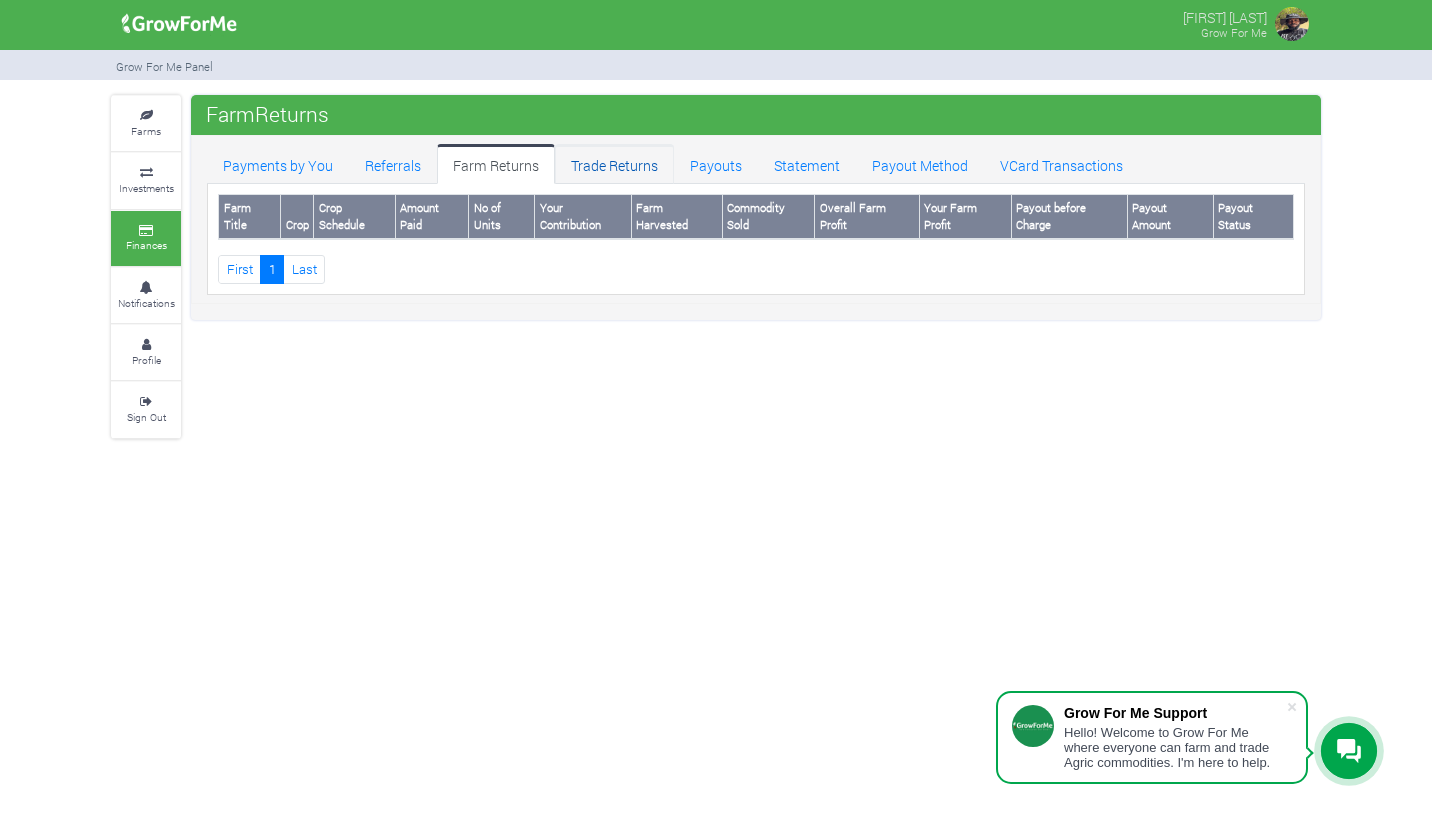 click on "Trade Returns" at bounding box center [614, 164] 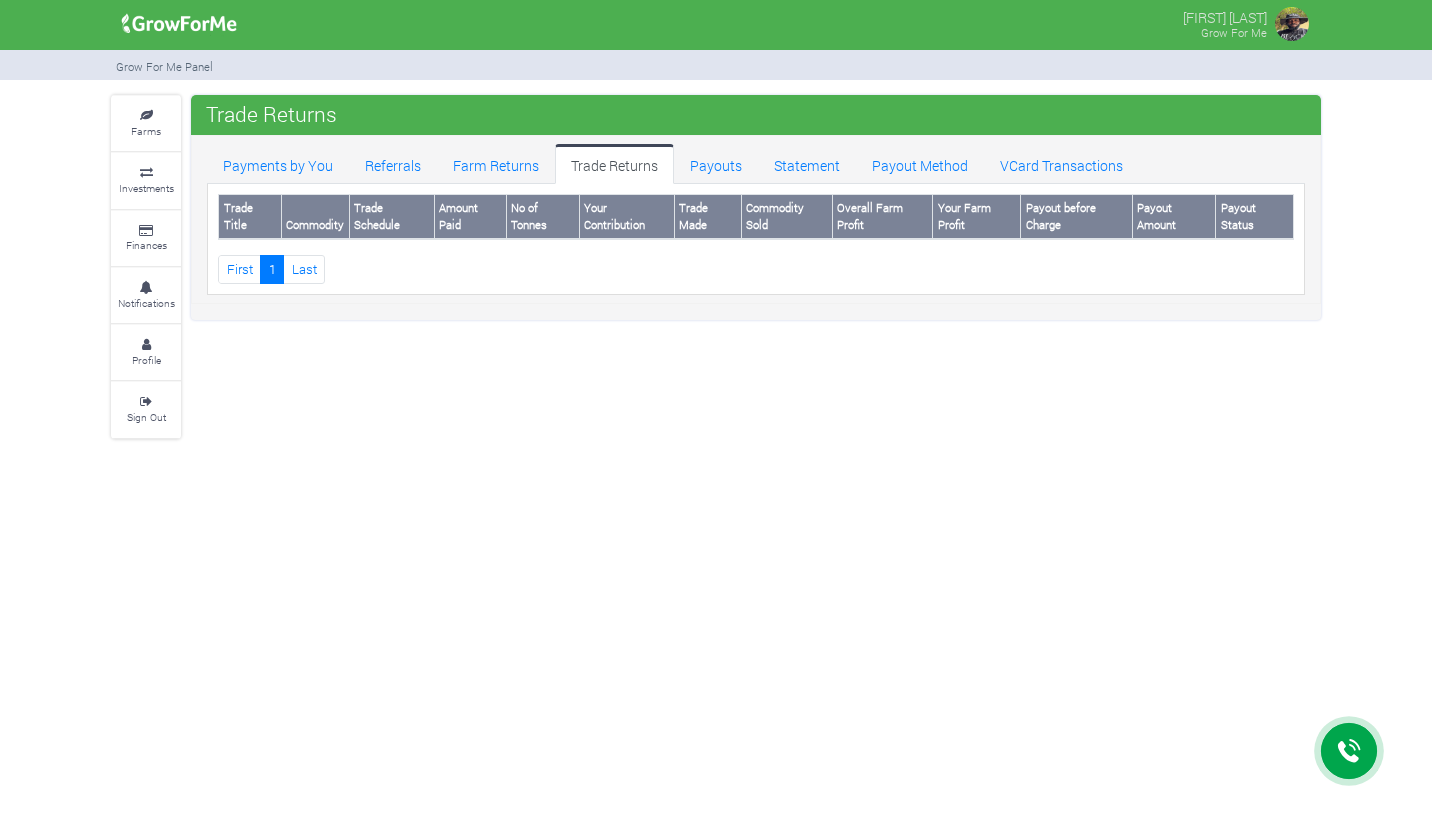 scroll, scrollTop: 0, scrollLeft: 0, axis: both 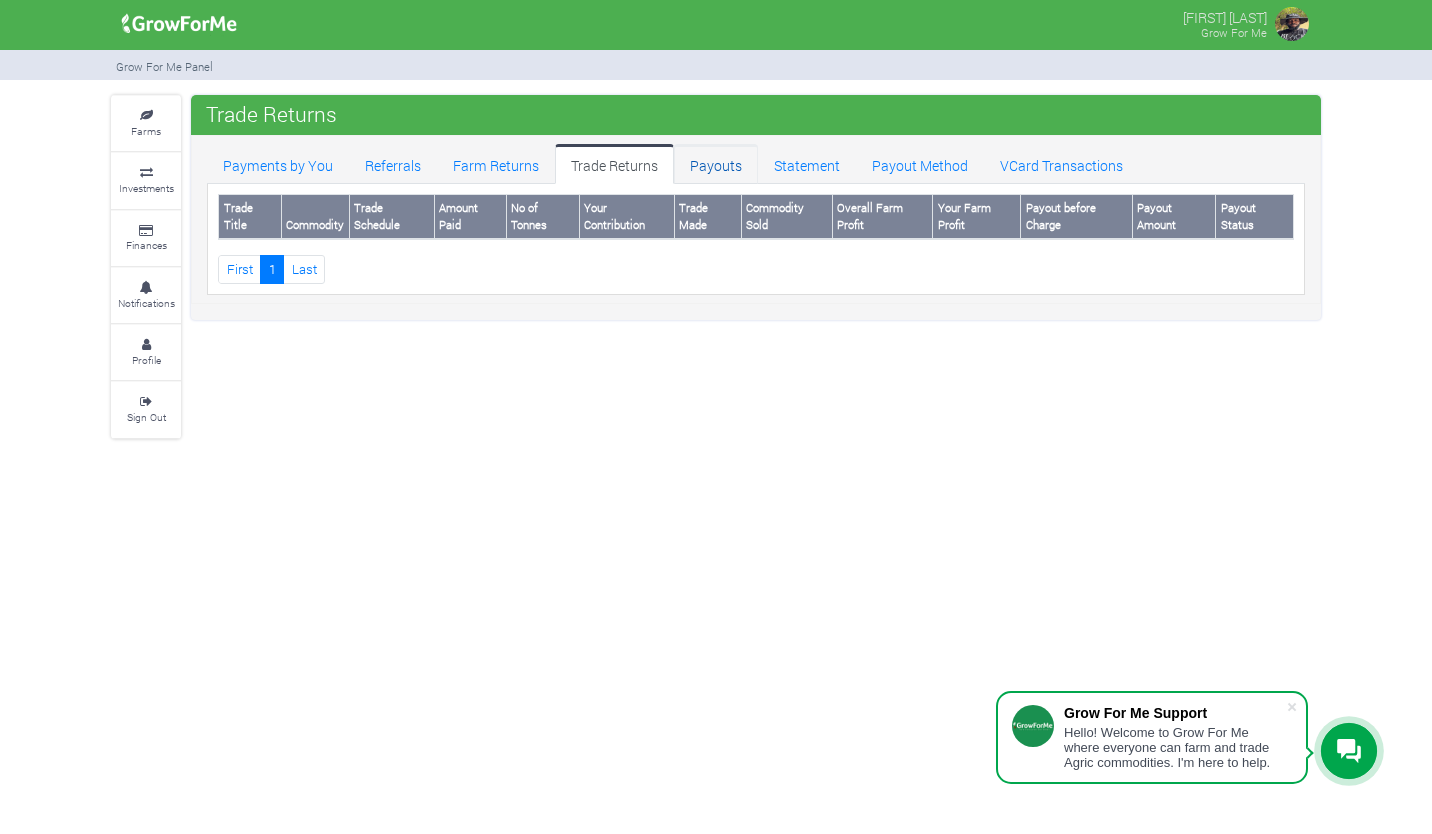 click on "Payouts" at bounding box center [716, 164] 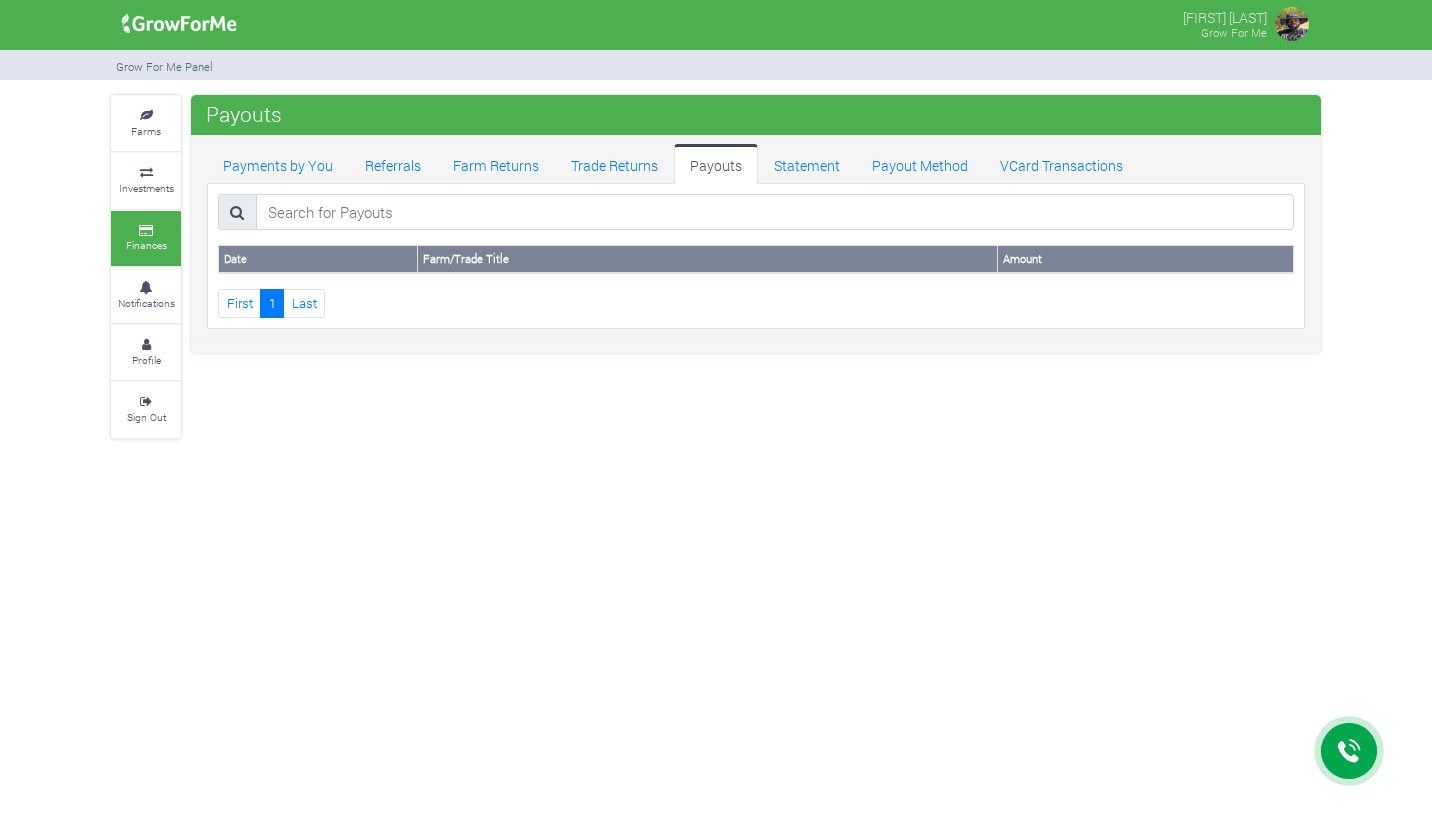 scroll, scrollTop: 0, scrollLeft: 0, axis: both 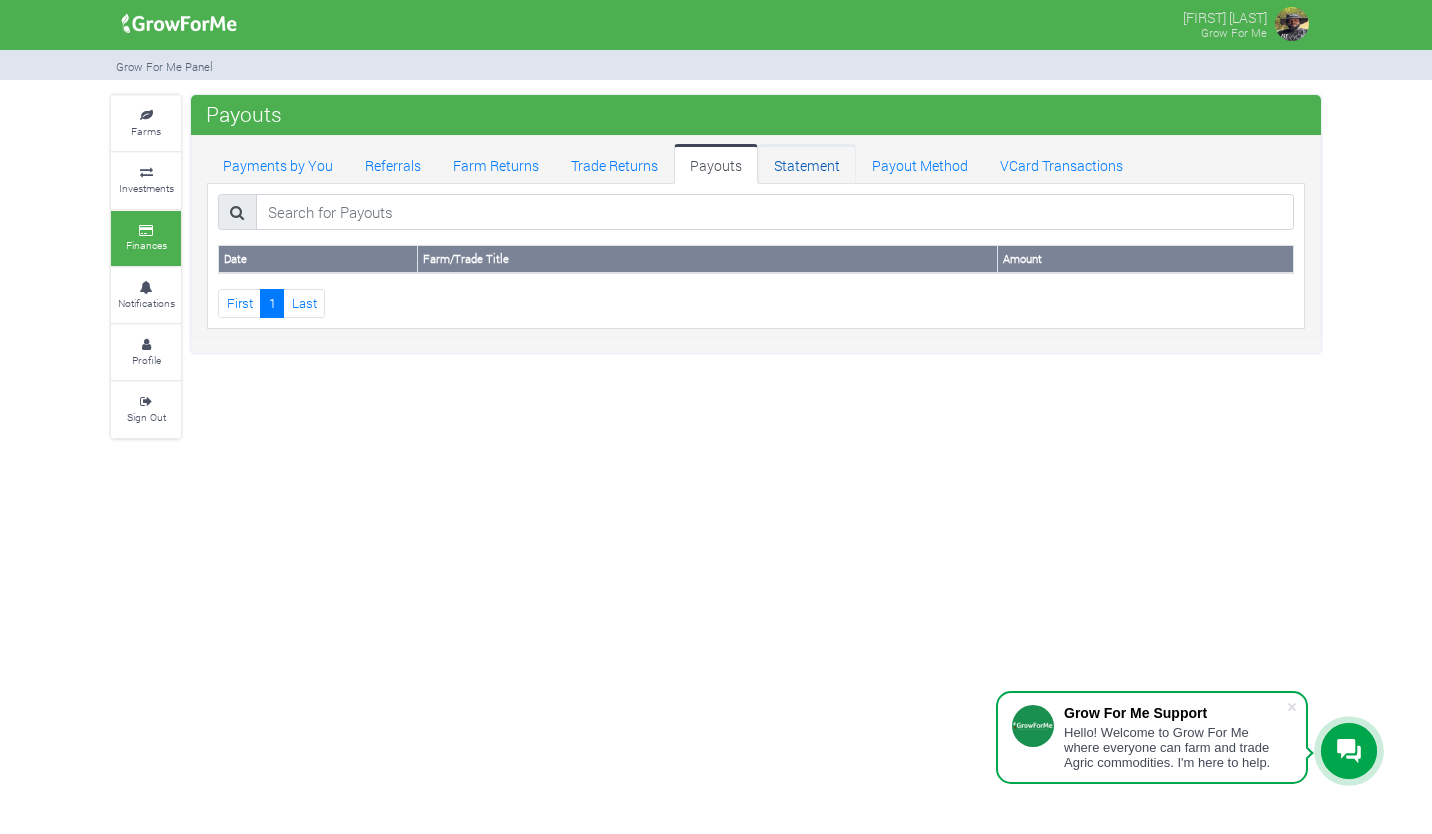 click on "Statement" at bounding box center (807, 164) 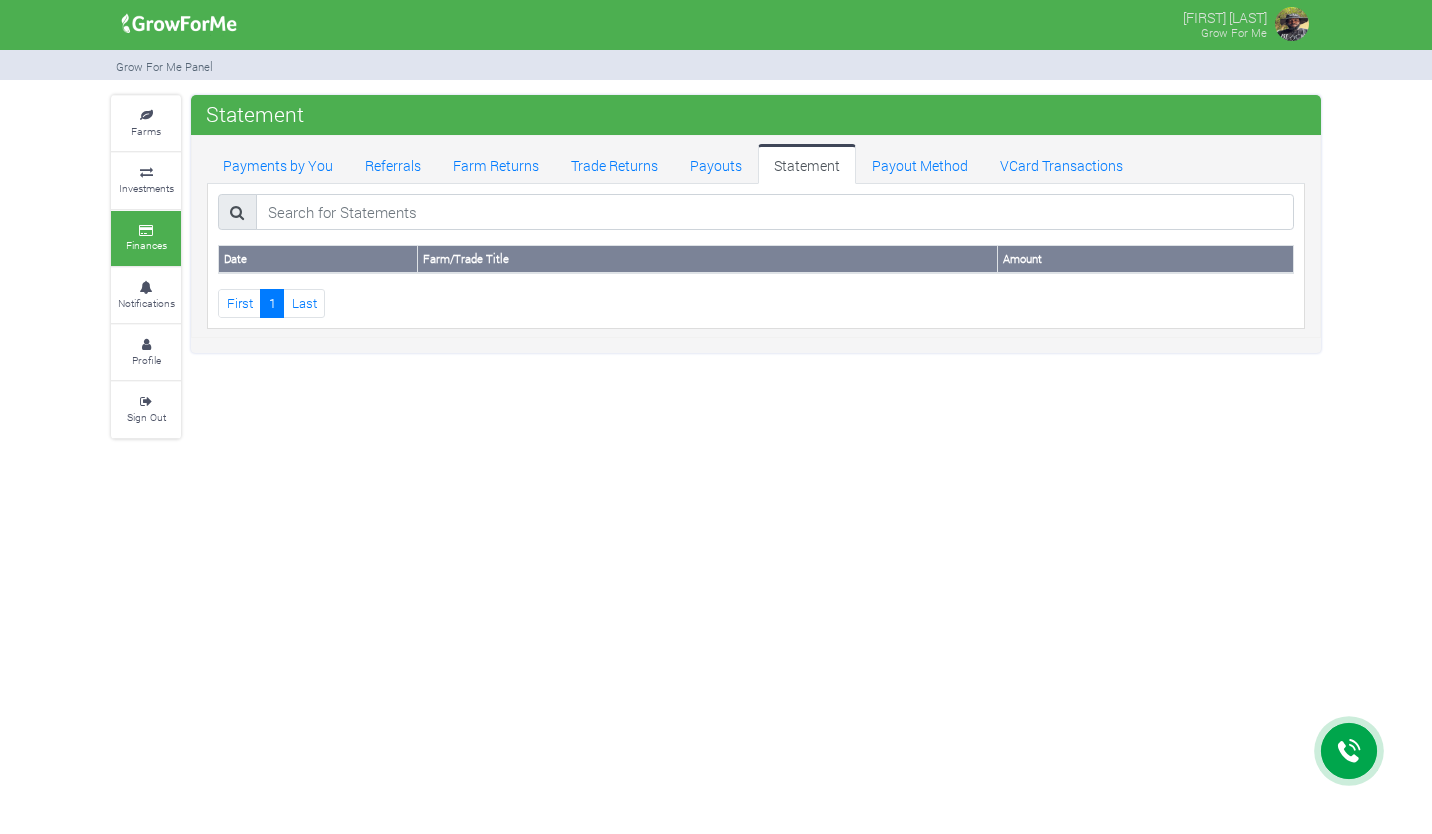 scroll, scrollTop: 0, scrollLeft: 0, axis: both 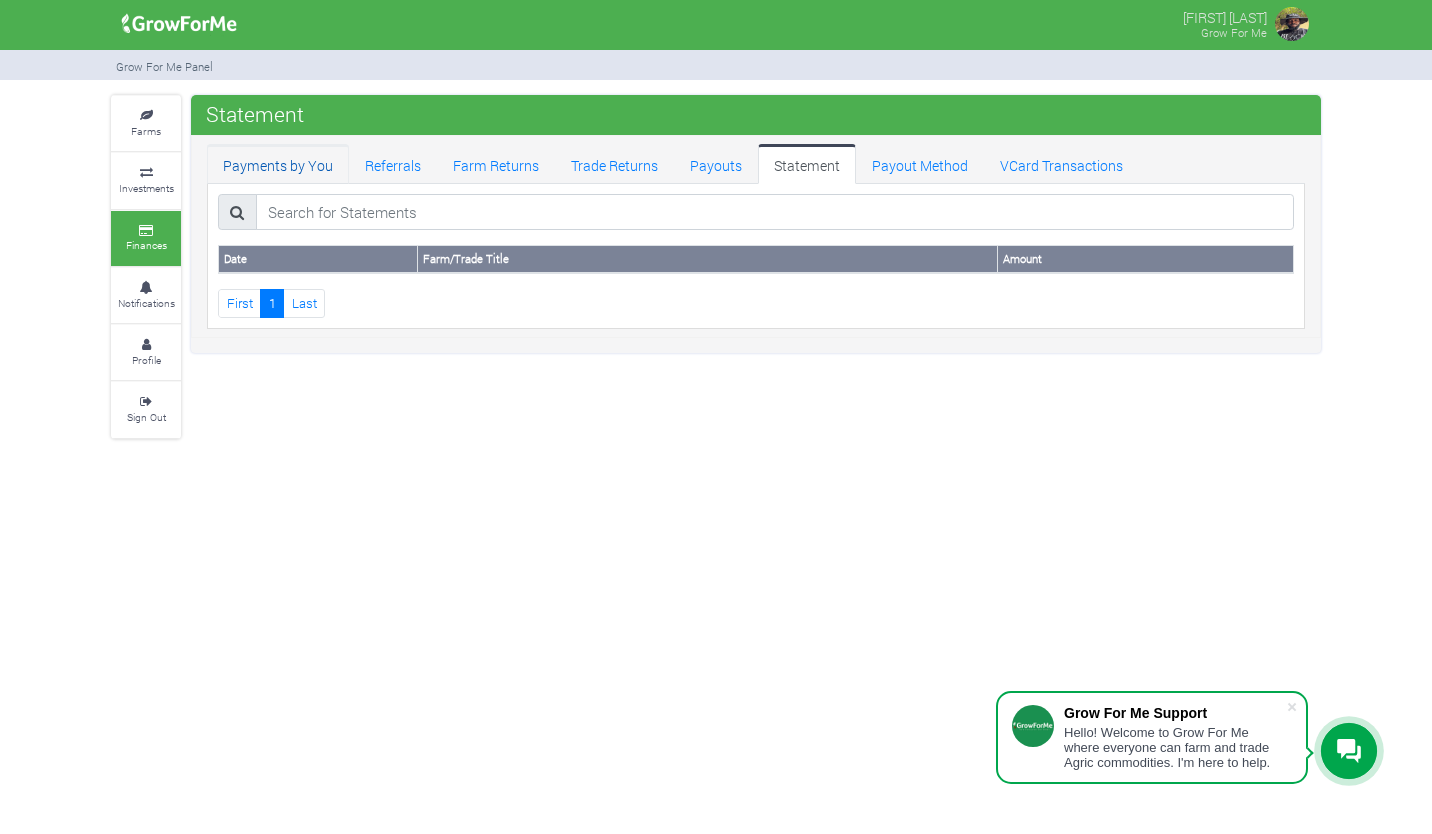 click on "Payments by You" at bounding box center [278, 164] 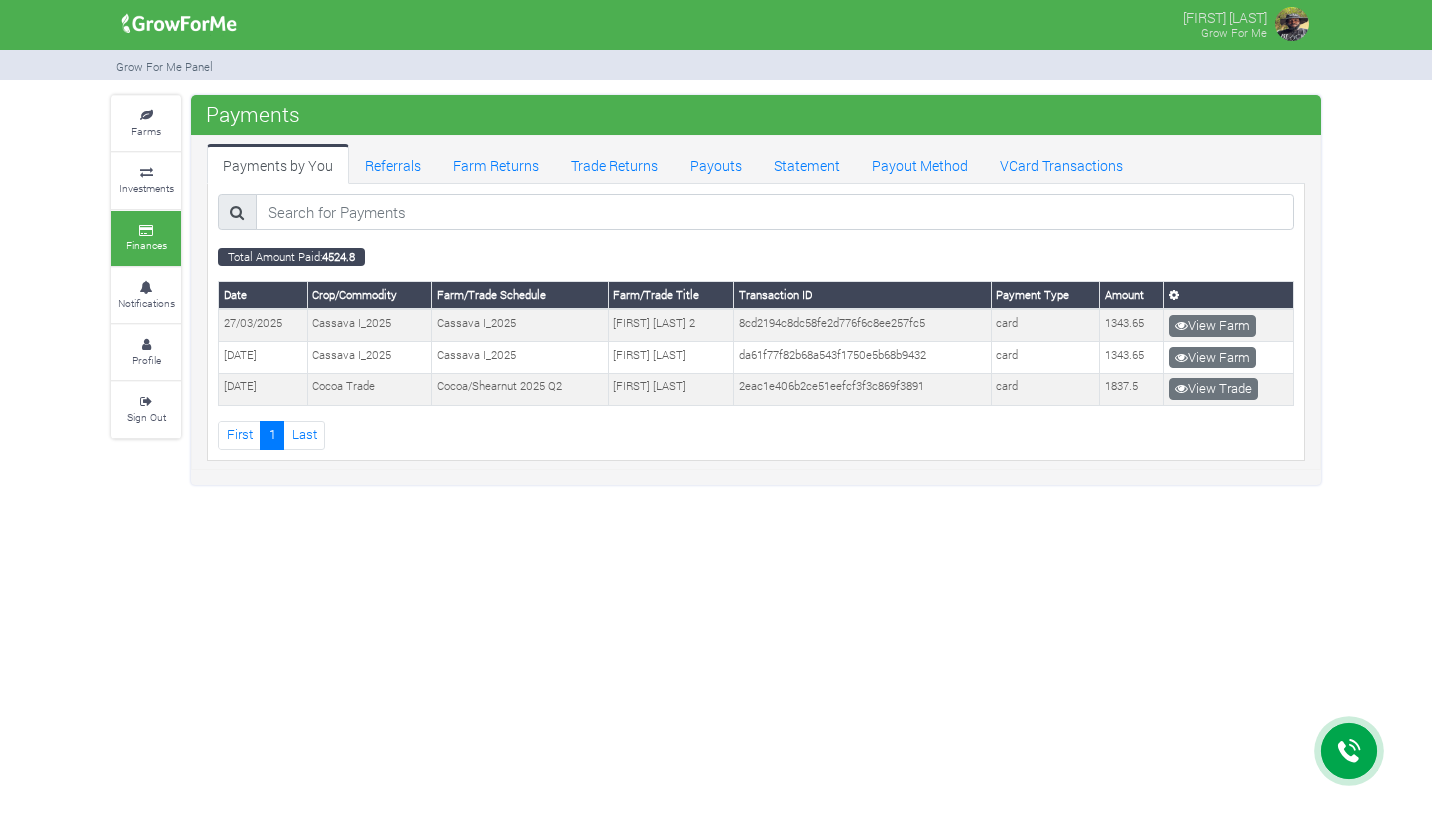 scroll, scrollTop: 0, scrollLeft: 0, axis: both 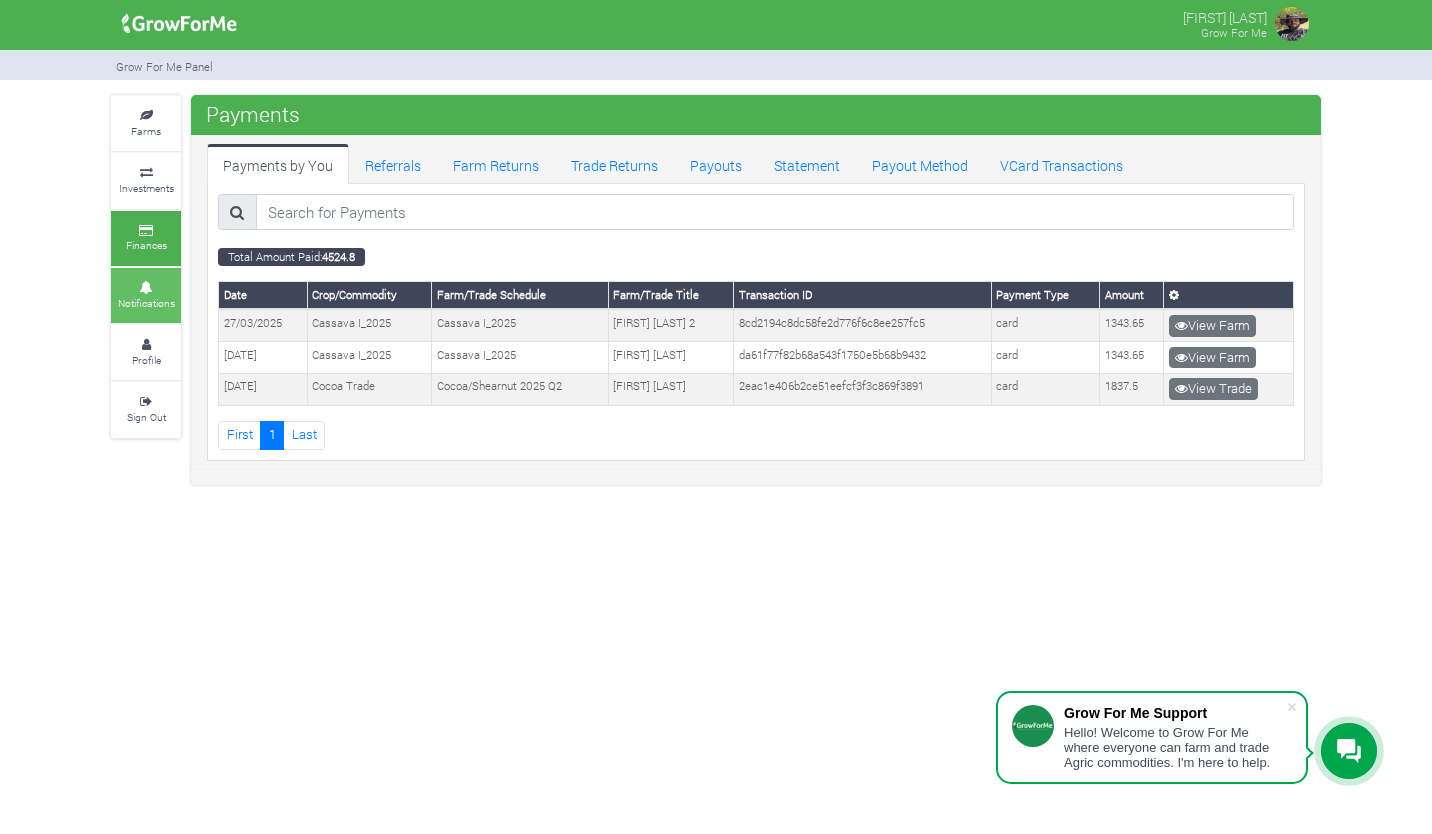click on "Notifications" at bounding box center [146, 303] 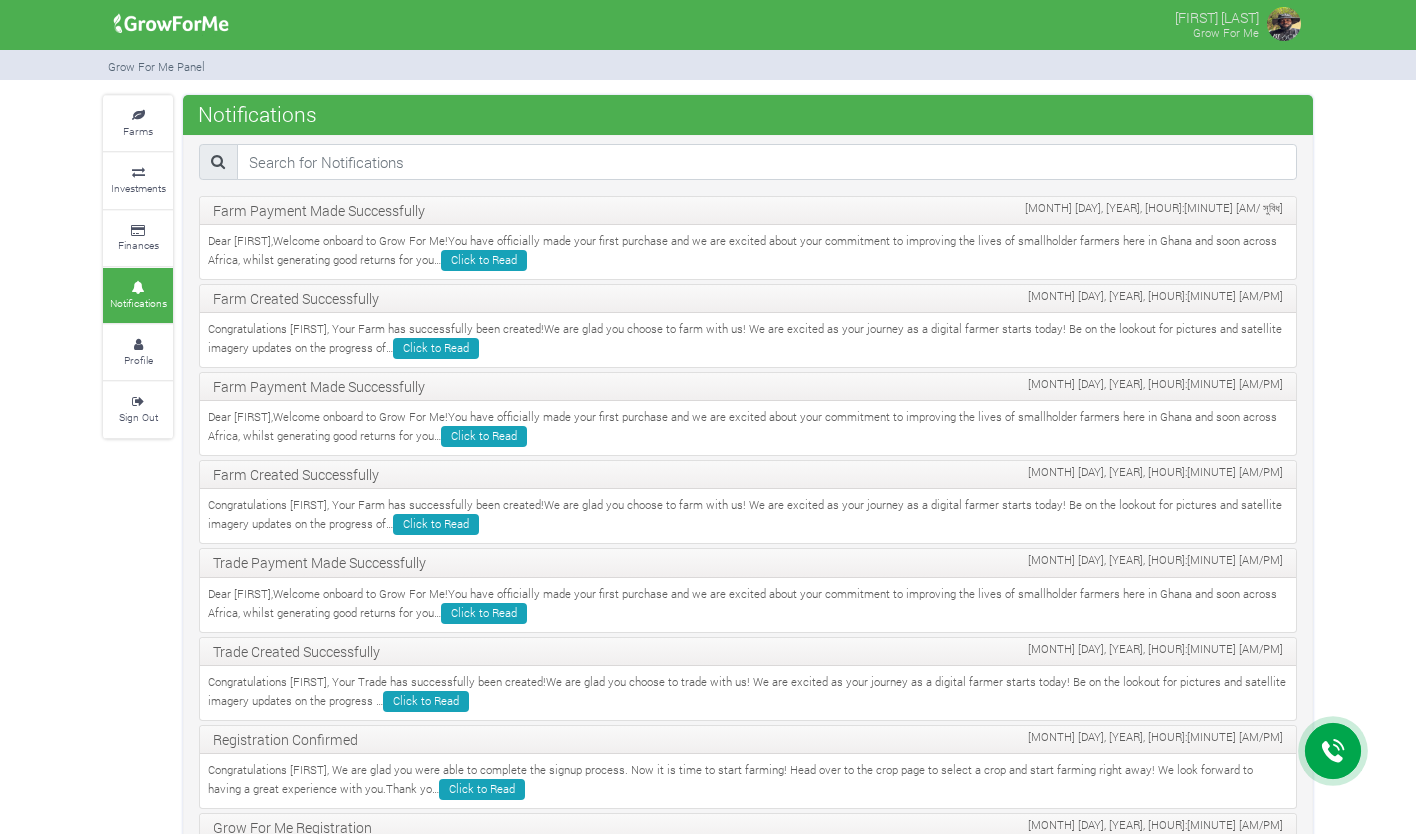 scroll, scrollTop: 0, scrollLeft: 0, axis: both 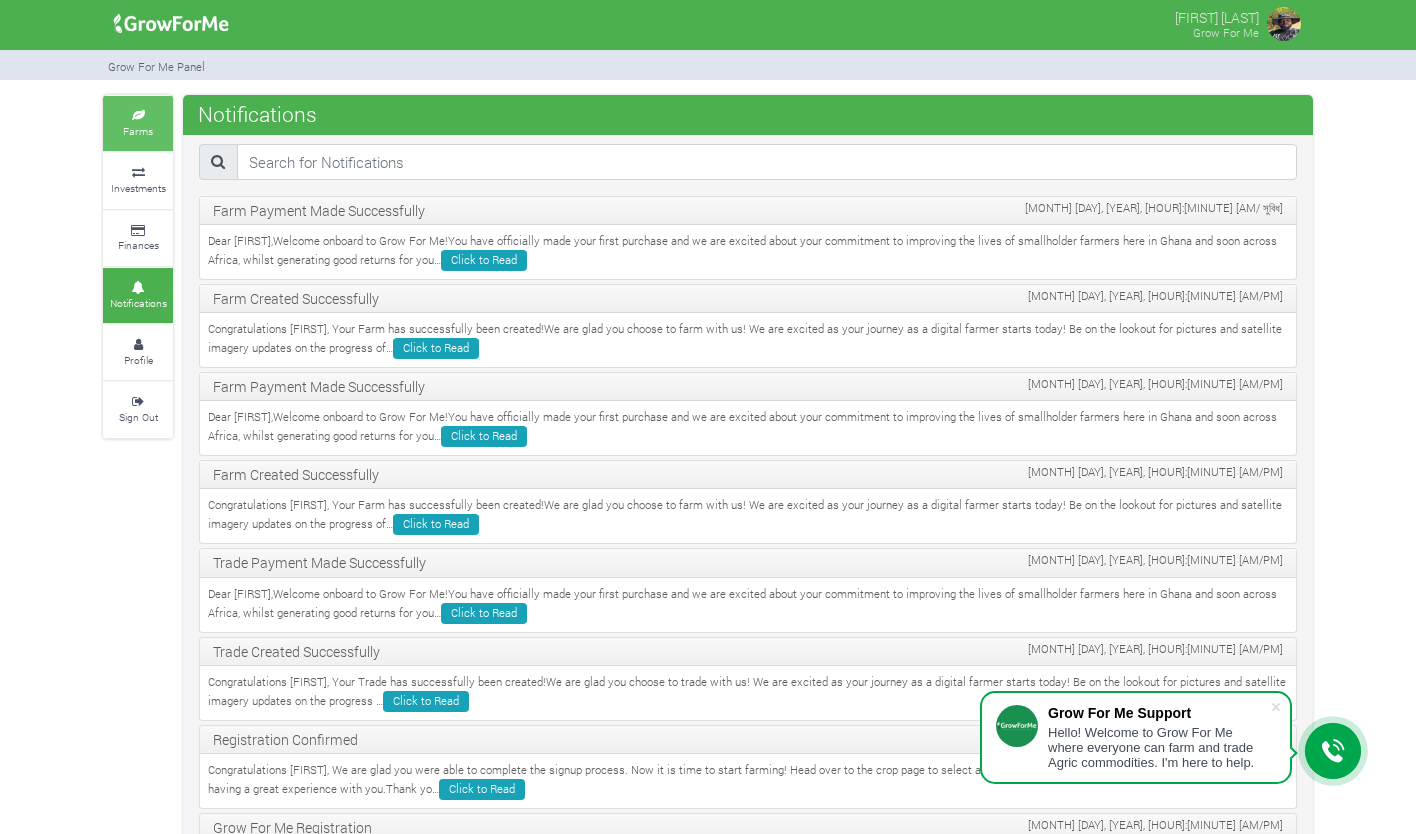 click on "Farms" at bounding box center (138, 131) 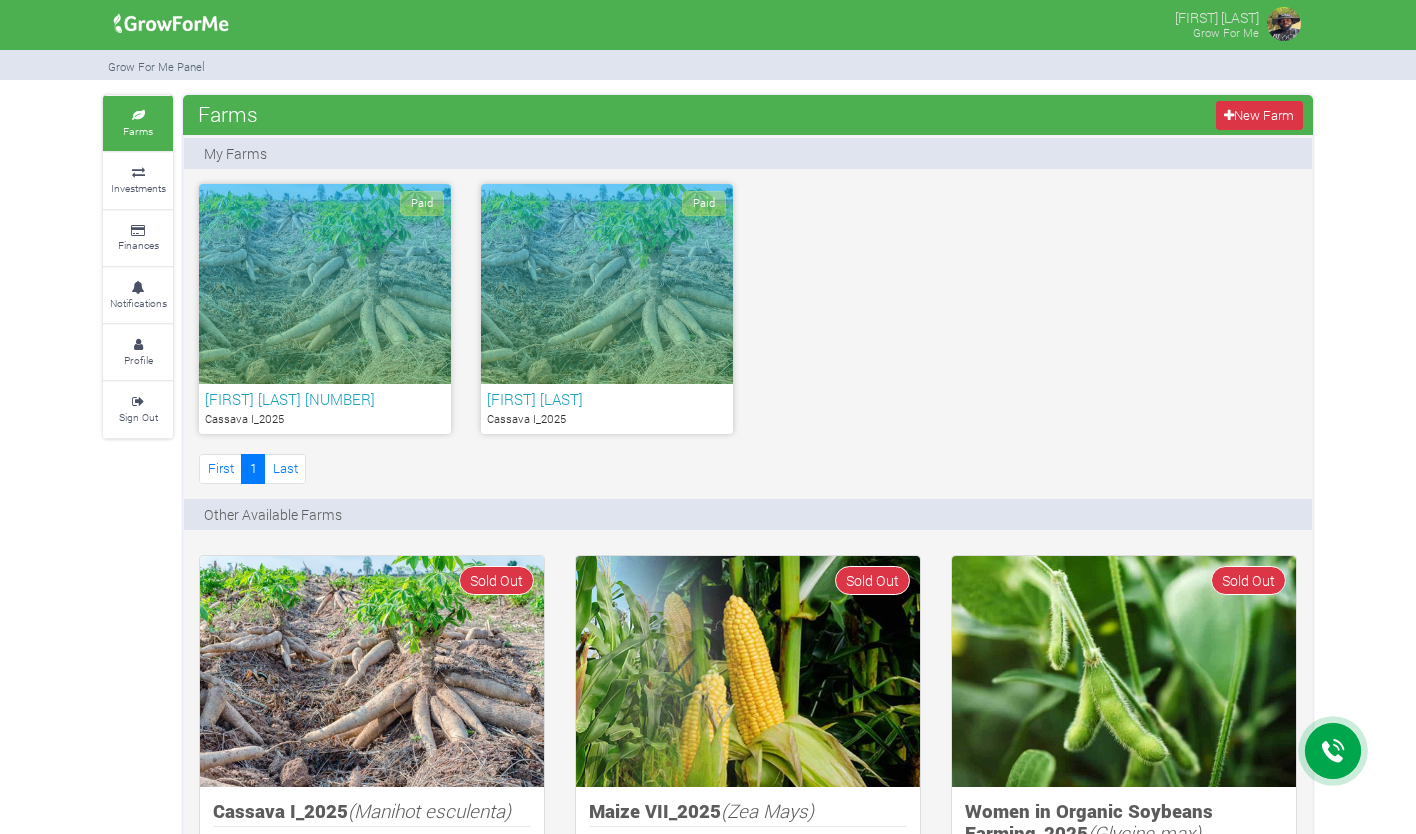 scroll, scrollTop: 0, scrollLeft: 0, axis: both 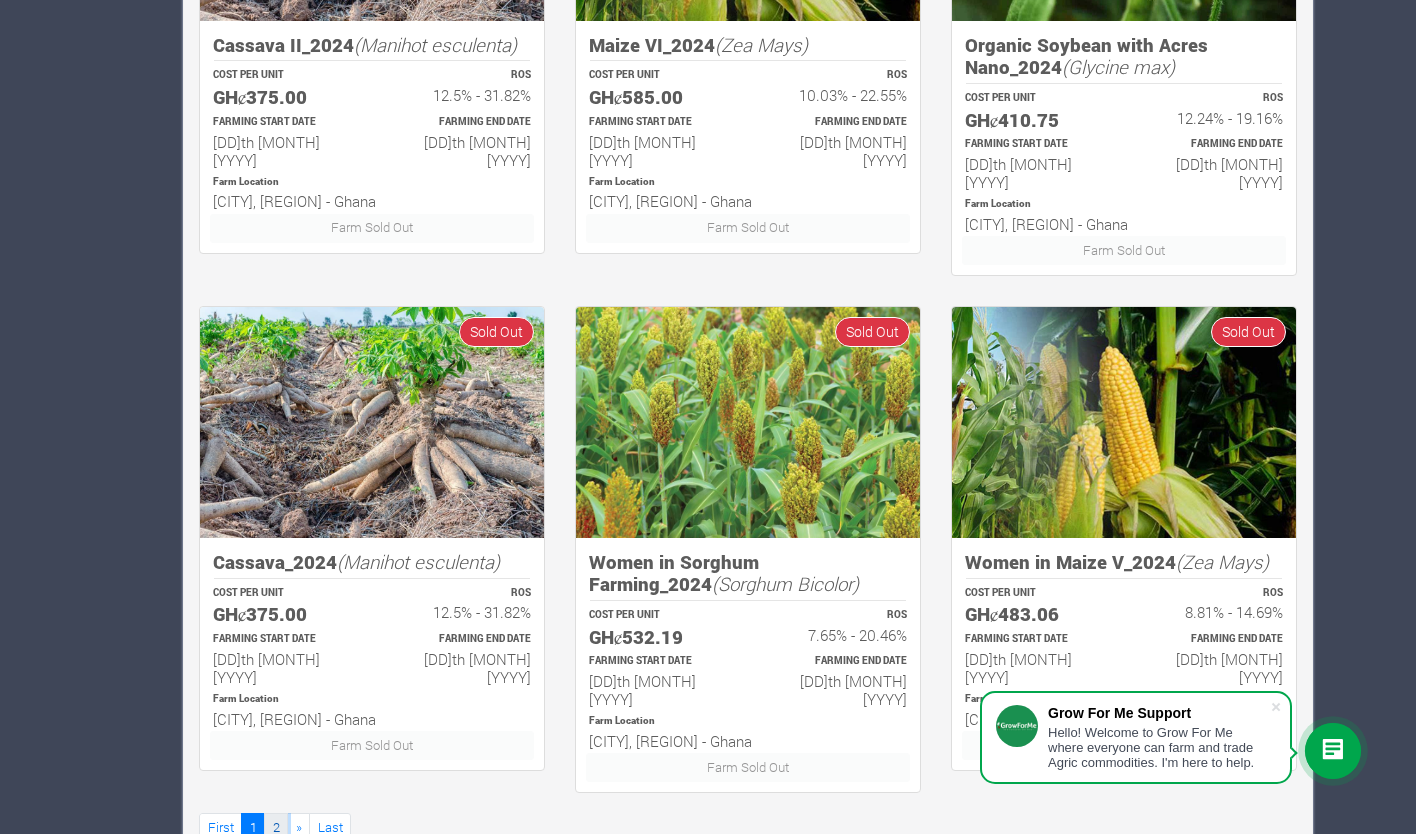 click on "2" at bounding box center [276, 827] 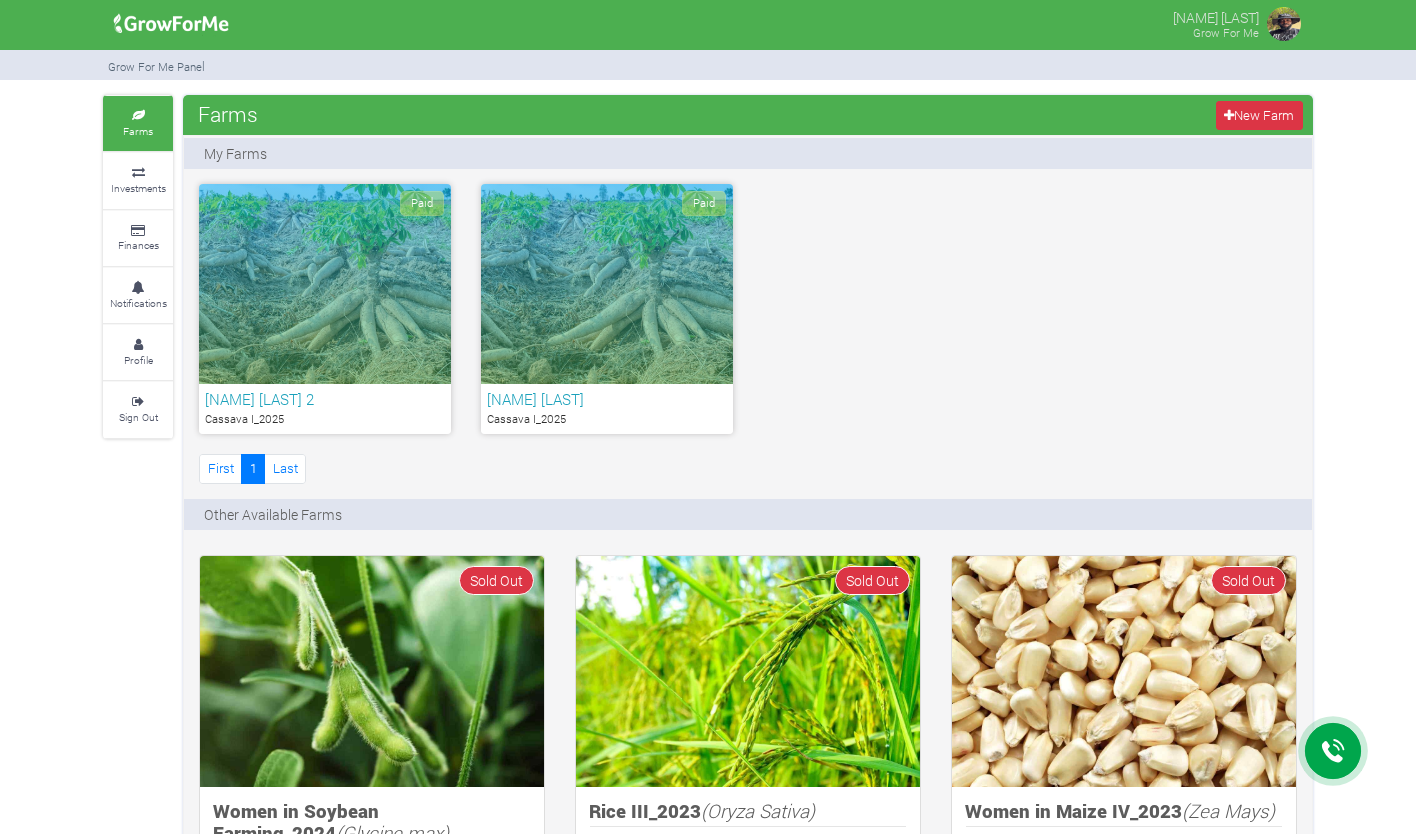 scroll, scrollTop: 0, scrollLeft: 0, axis: both 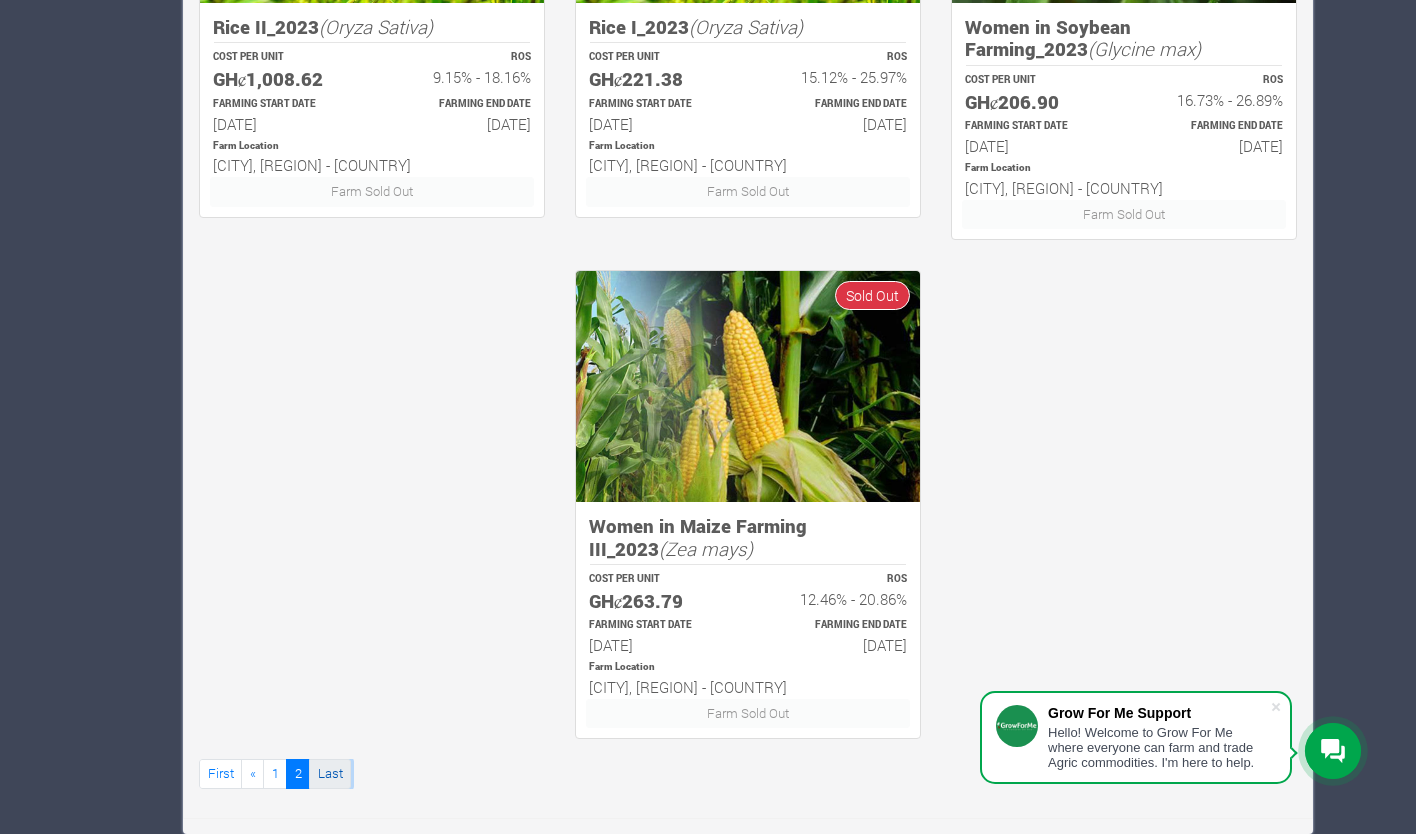 click on "Last" at bounding box center [330, 773] 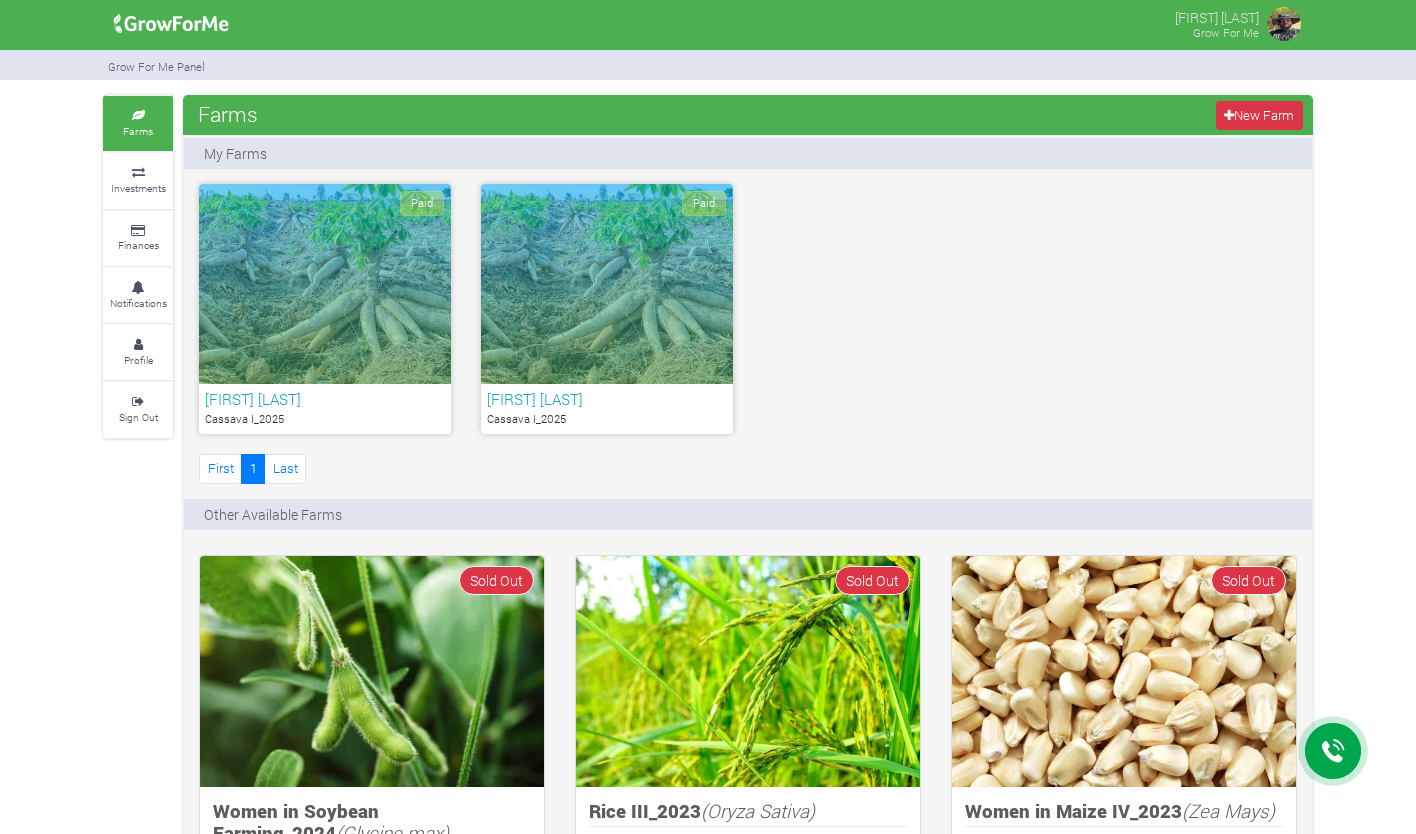 scroll, scrollTop: 0, scrollLeft: 0, axis: both 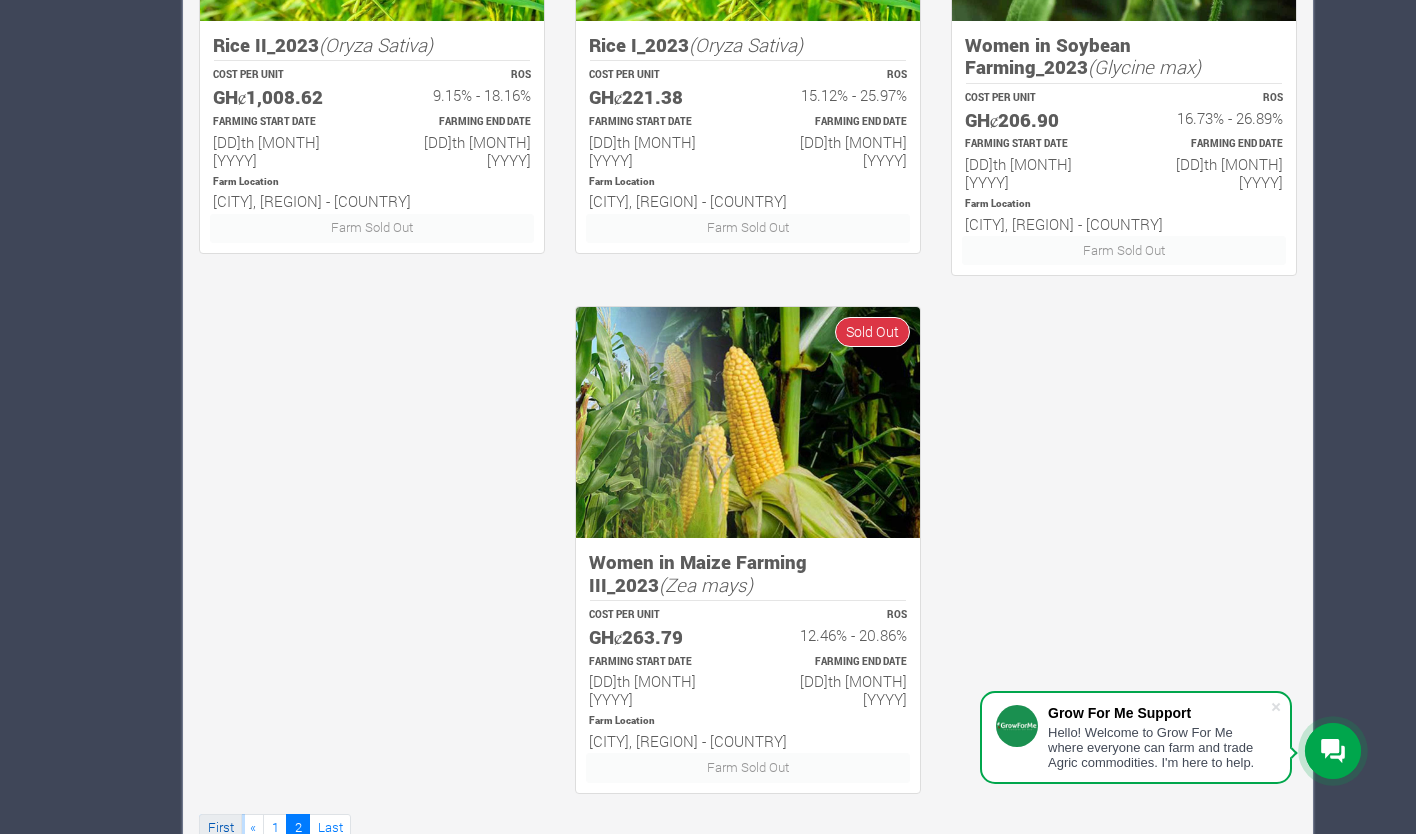click on "First" at bounding box center [220, 828] 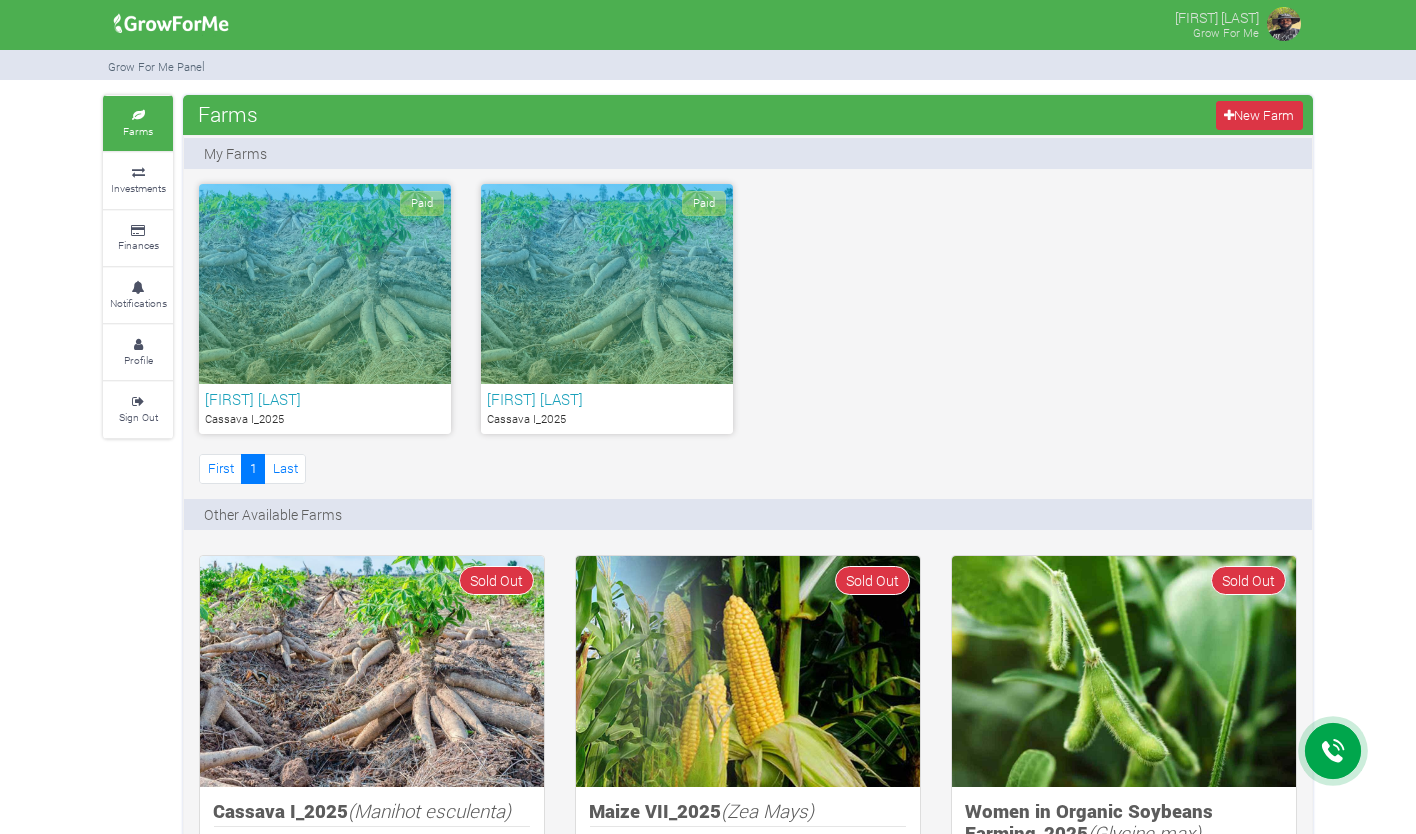 scroll, scrollTop: 0, scrollLeft: 0, axis: both 